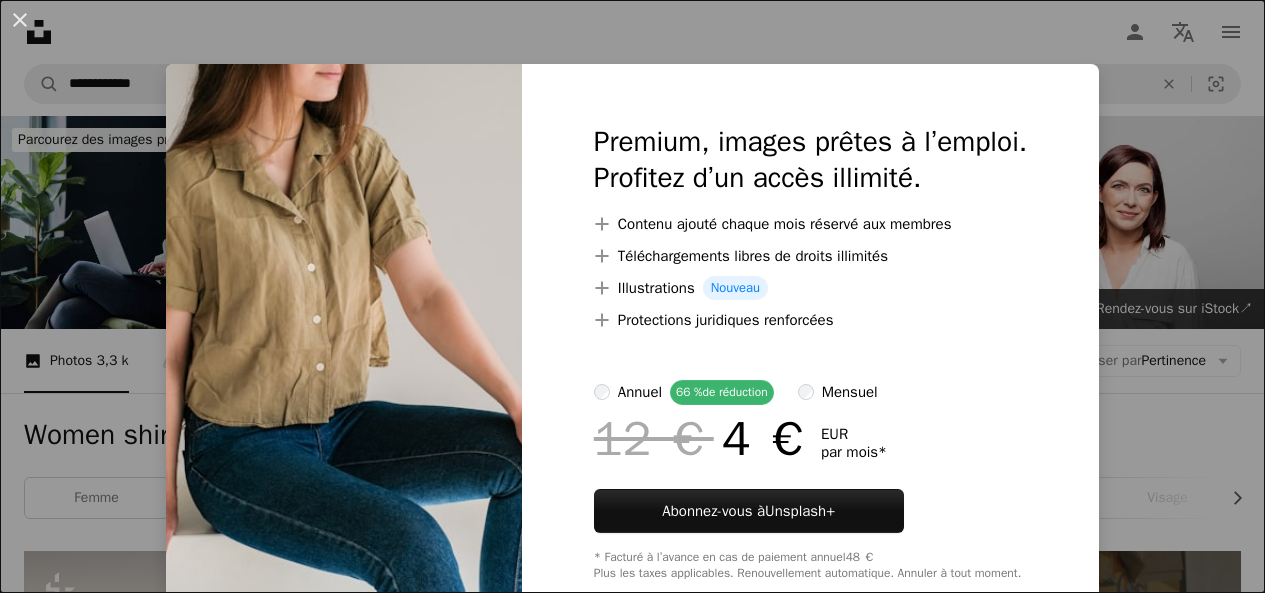 scroll, scrollTop: 889, scrollLeft: 0, axis: vertical 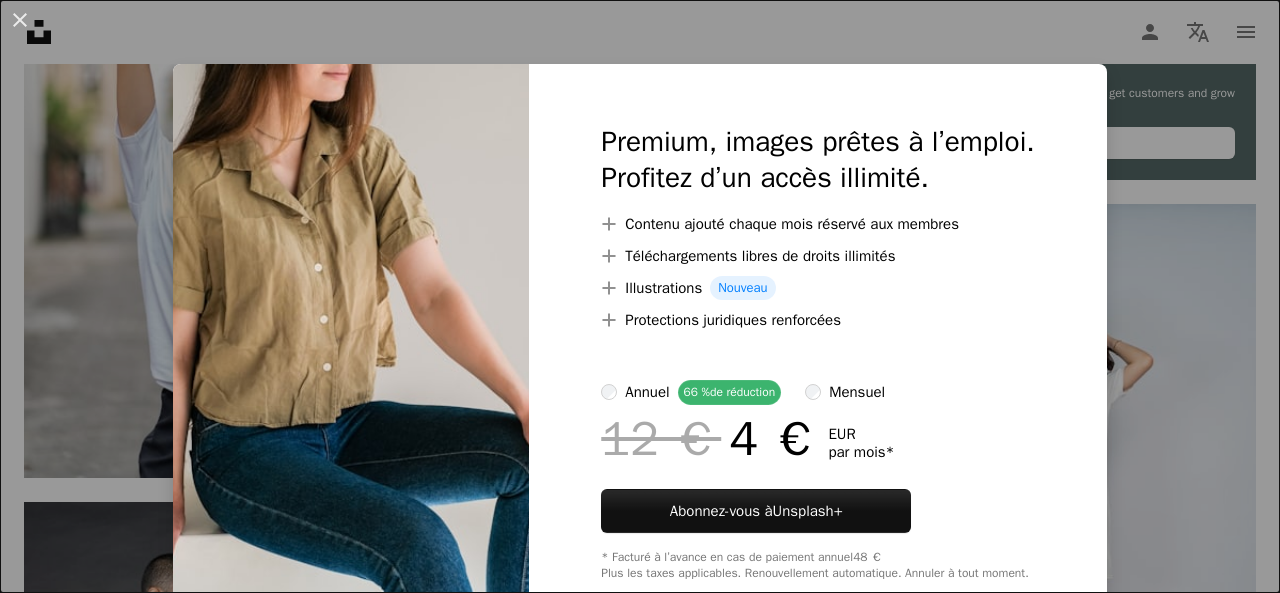 click on "An X shape Premium, images prêtes à l’emploi. Profitez d’un accès illimité. A plus sign Contenu ajouté chaque mois réservé aux membres A plus sign Téléchargements libres de droits illimités A plus sign Illustrations  Nouveau A plus sign Protections juridiques renforcées annuel 66 %  de réduction mensuel 12 €   4 € EUR par mois * Abonnez-vous à  Unsplash+ * Facturé à l’avance en cas de paiement annuel  48 € Plus les taxes applicables. Renouvellement automatique. Annuler à tout moment." at bounding box center [640, 296] 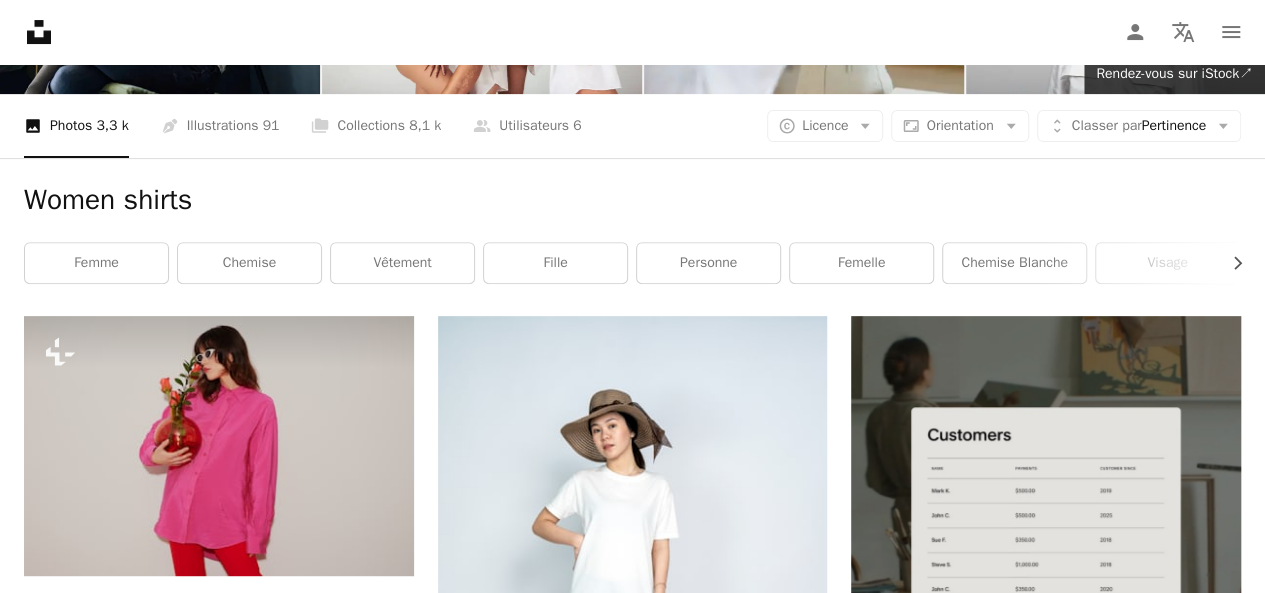 scroll, scrollTop: 241, scrollLeft: 0, axis: vertical 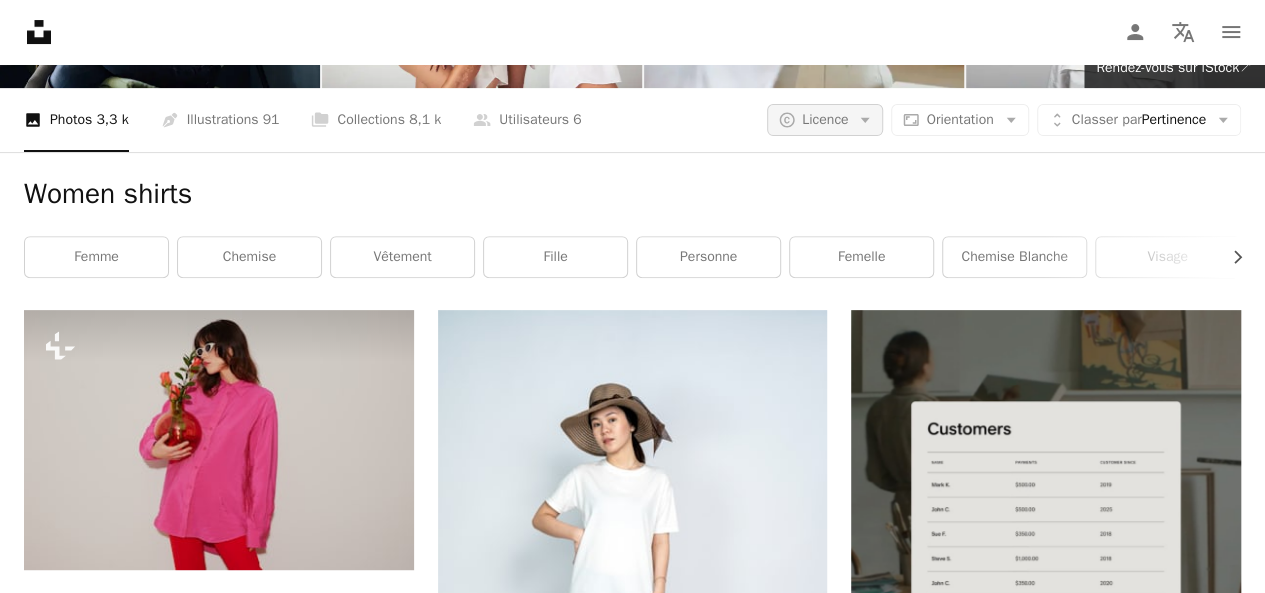 click on "Arrow down" 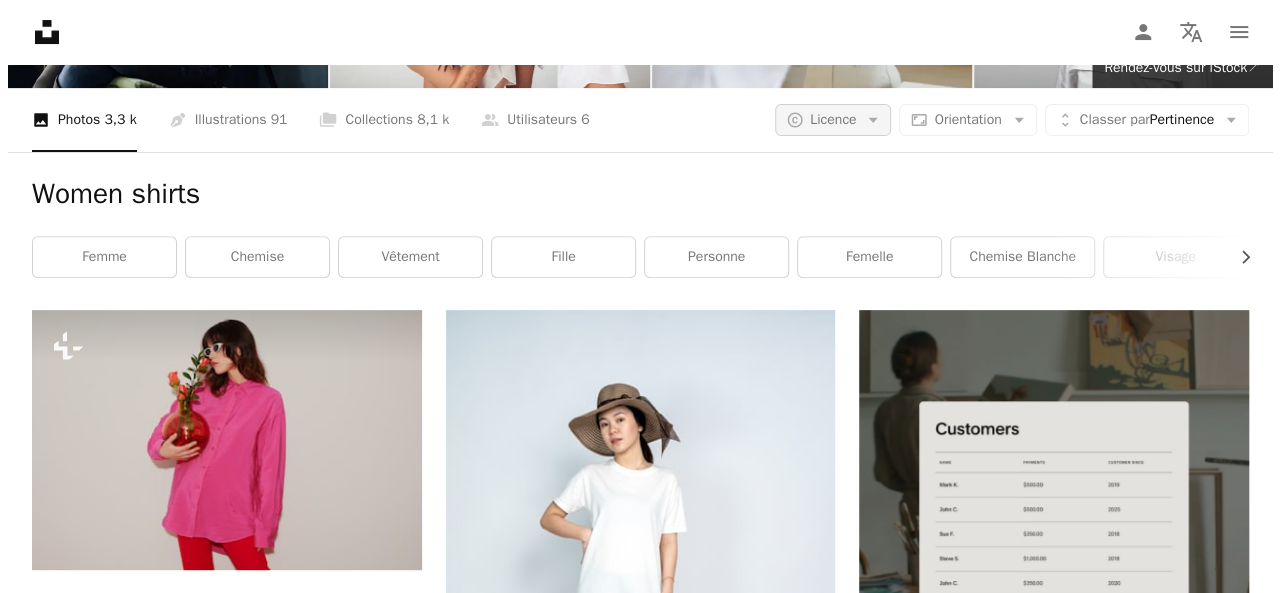 scroll, scrollTop: 0, scrollLeft: 0, axis: both 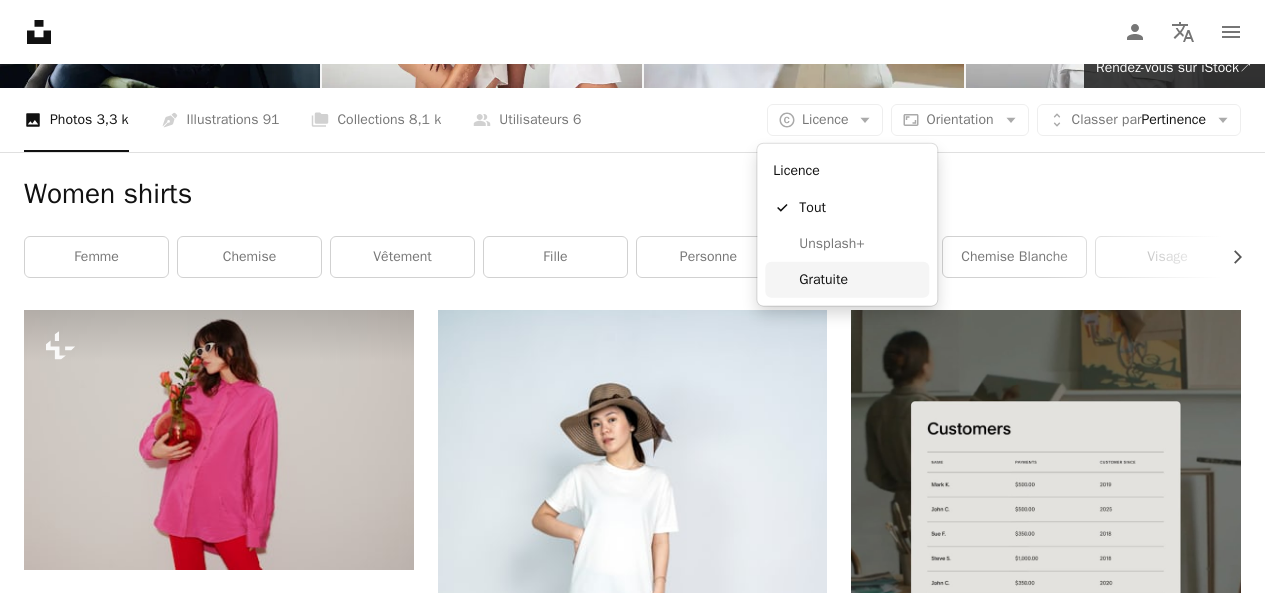 click on "Gratuite" at bounding box center [860, 280] 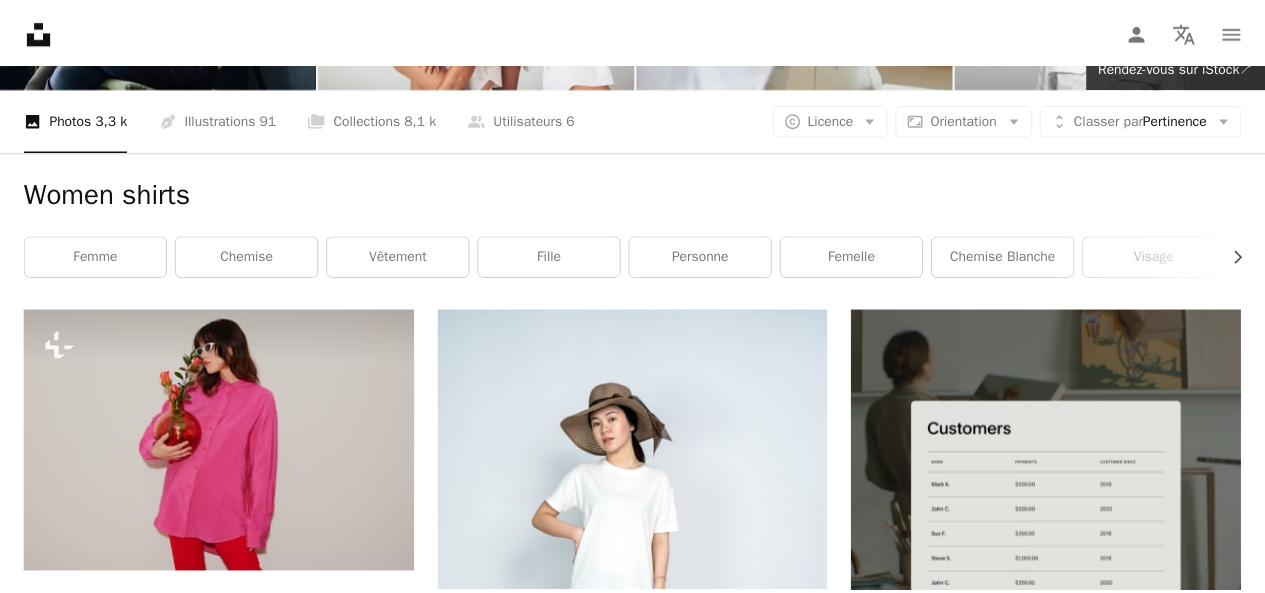 scroll, scrollTop: 0, scrollLeft: 0, axis: both 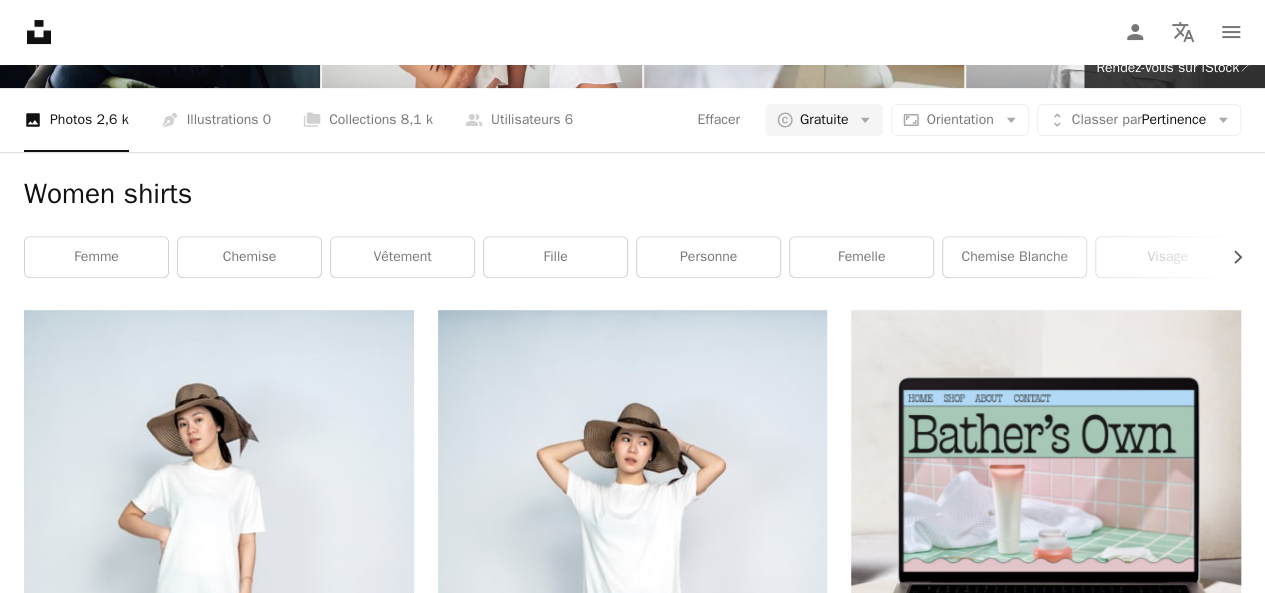 click on "Plus de résultats" at bounding box center (632, 3686) 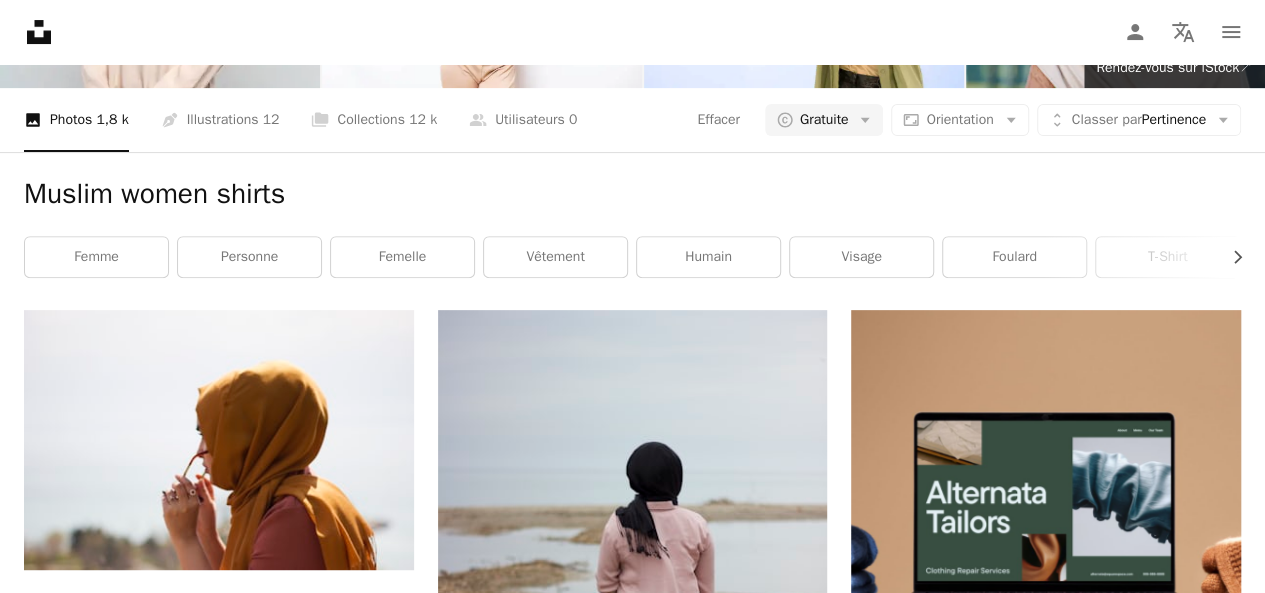 scroll, scrollTop: 3670, scrollLeft: 0, axis: vertical 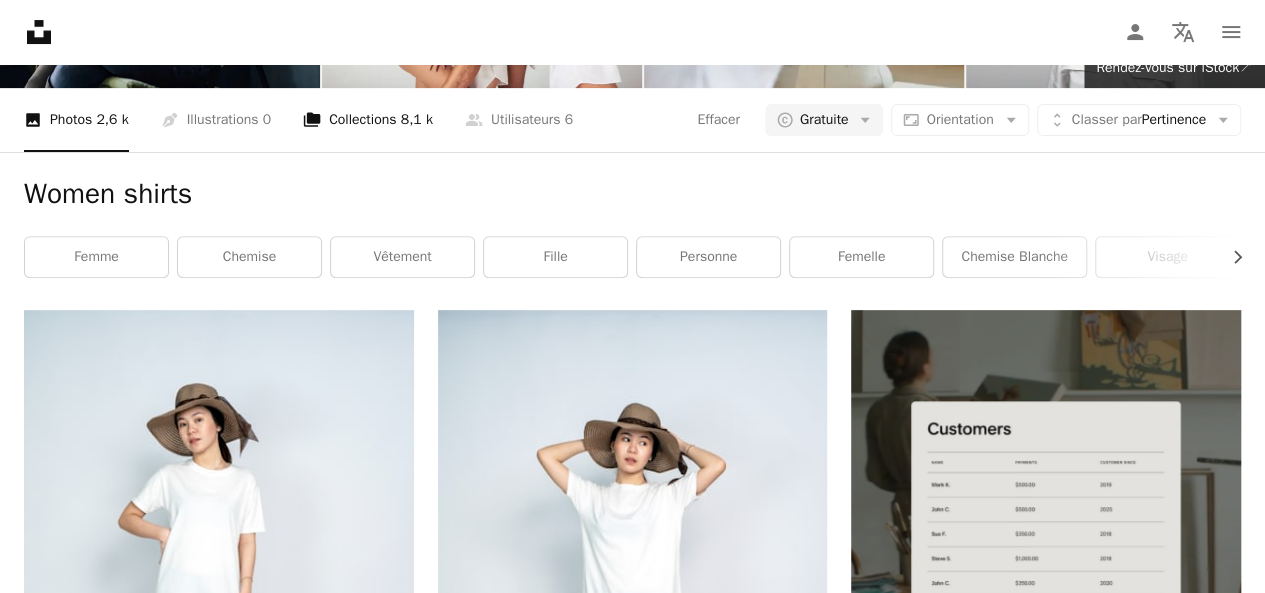 click on "8,1 k" at bounding box center [417, 120] 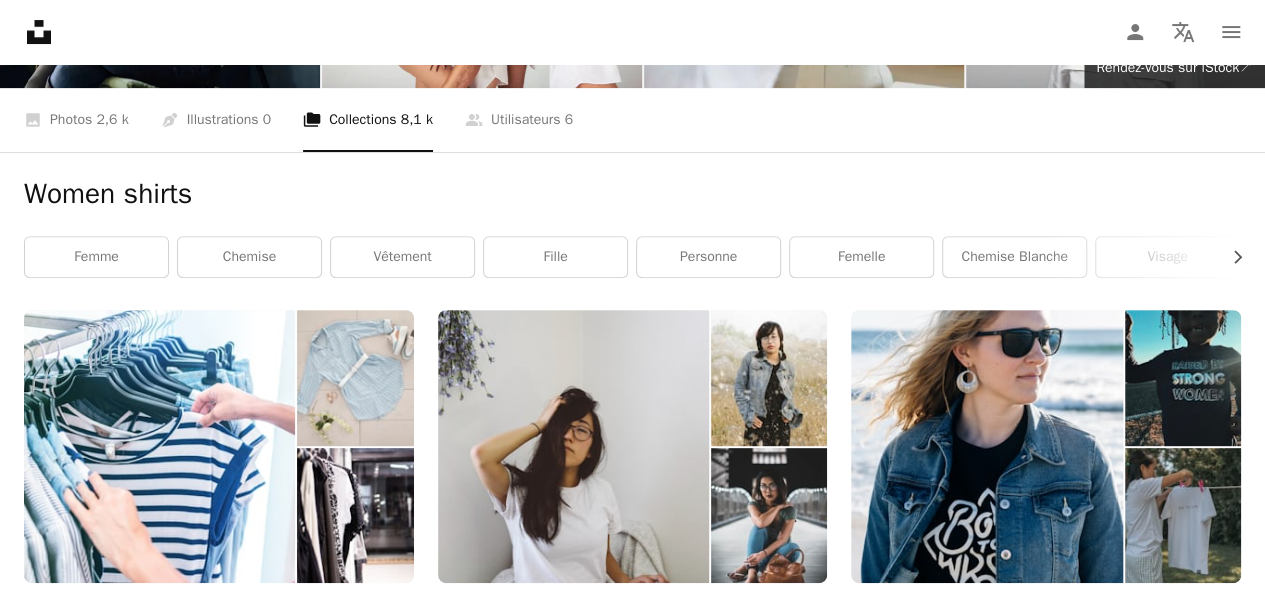 scroll, scrollTop: 2368, scrollLeft: 0, axis: vertical 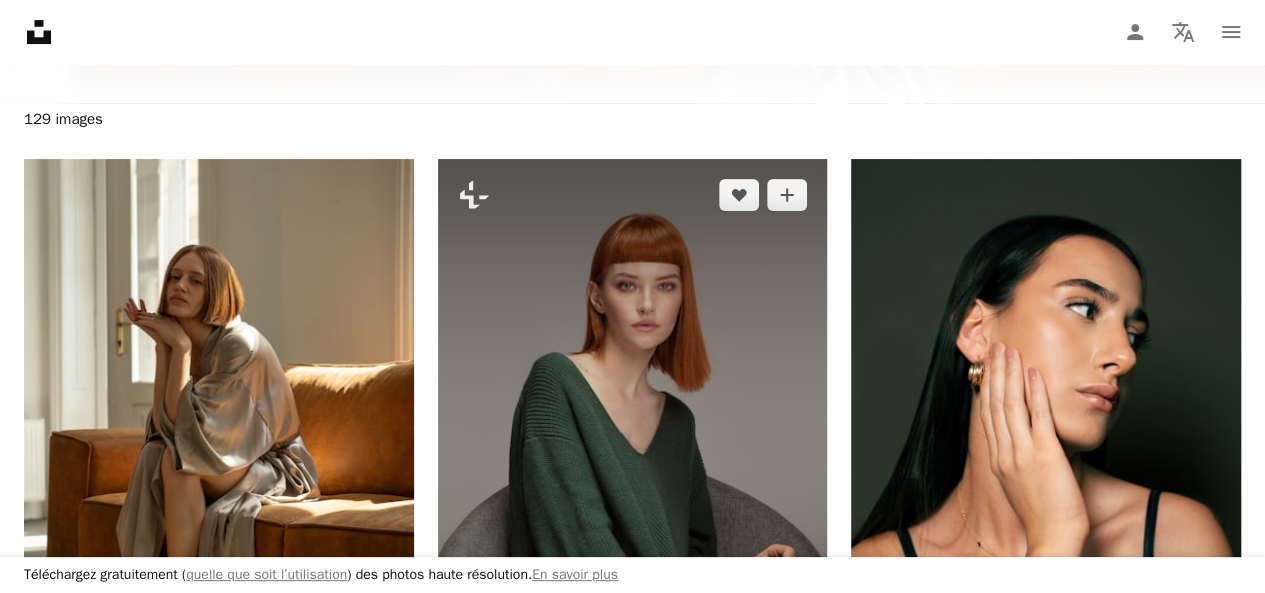 click on "A lock Télécharger" at bounding box center [751, 707] 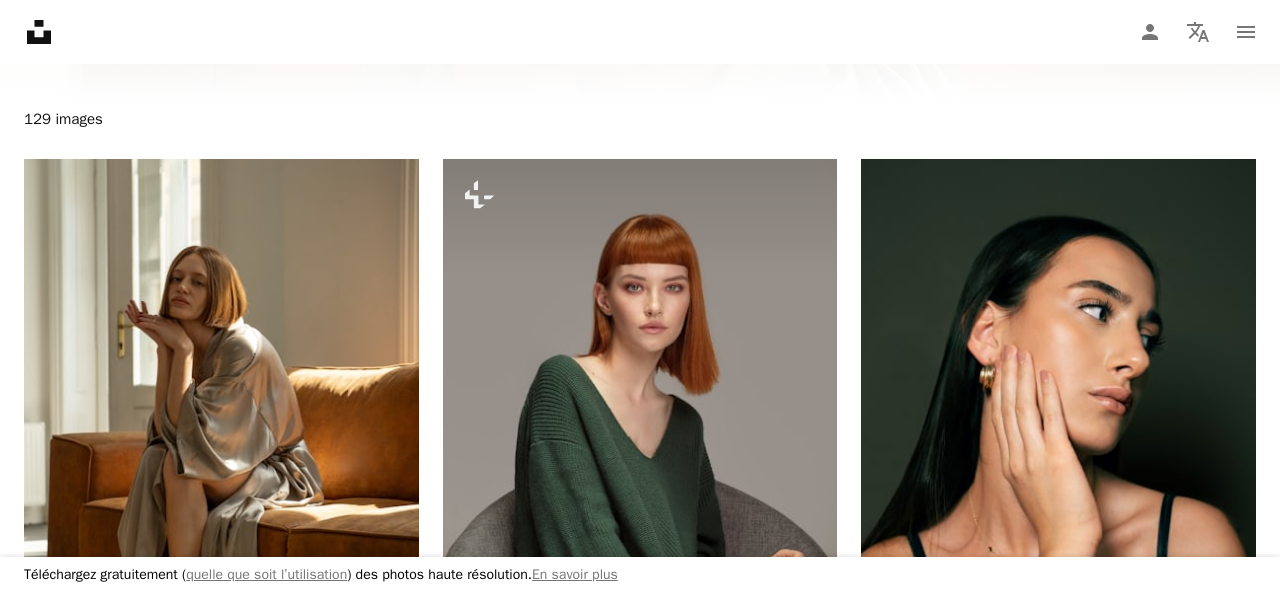 click on "An X shape Téléchargez gratuitement ( quelle que soit l’utilisation ) des photos haute résolution. En savoir plus Premium, images prêtes à l’emploi. Profitez d’un accès illimité. A plus sign Contenu ajouté chaque mois réservé aux membres A plus sign Téléchargements libres de droits illimités A plus sign Illustrations Nouveau A plus sign Protections juridiques renforcées annuel 66 % de réduction mensuel 12 € 4 € EUR par mois * Abonnez-vous à Unsplash+ * Facturé à l’avance en cas de paiement annuel 48 € Plus les taxes applicables. Renouvellement automatique. Annuler à tout moment." at bounding box center [640, 4821] 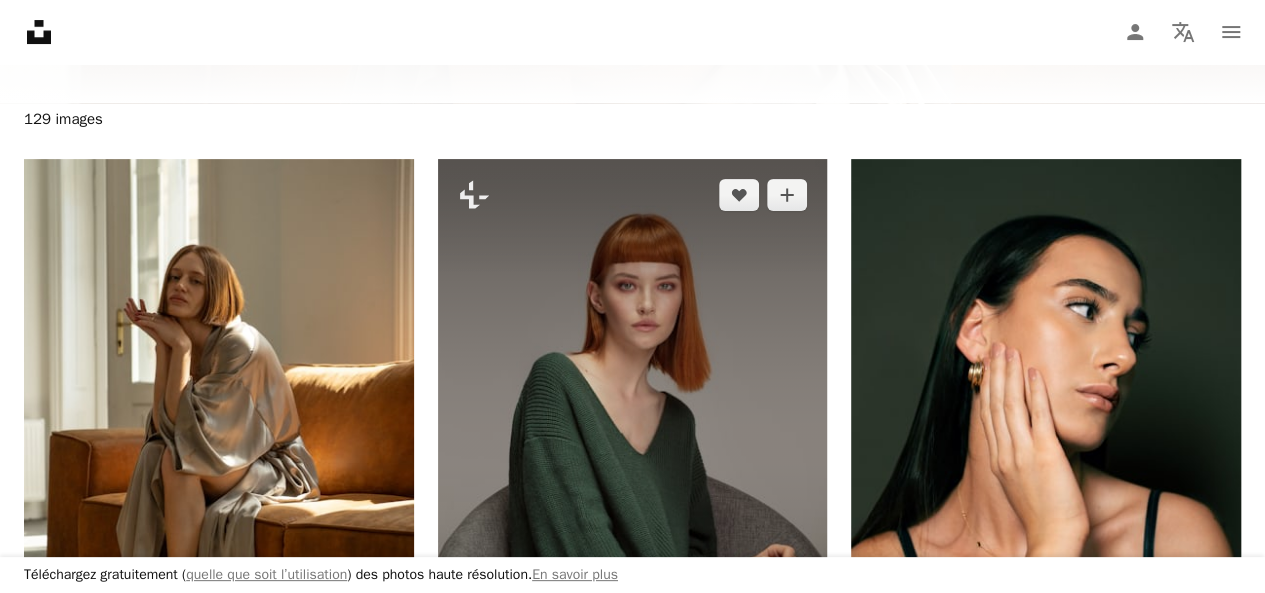 click at bounding box center [633, 451] 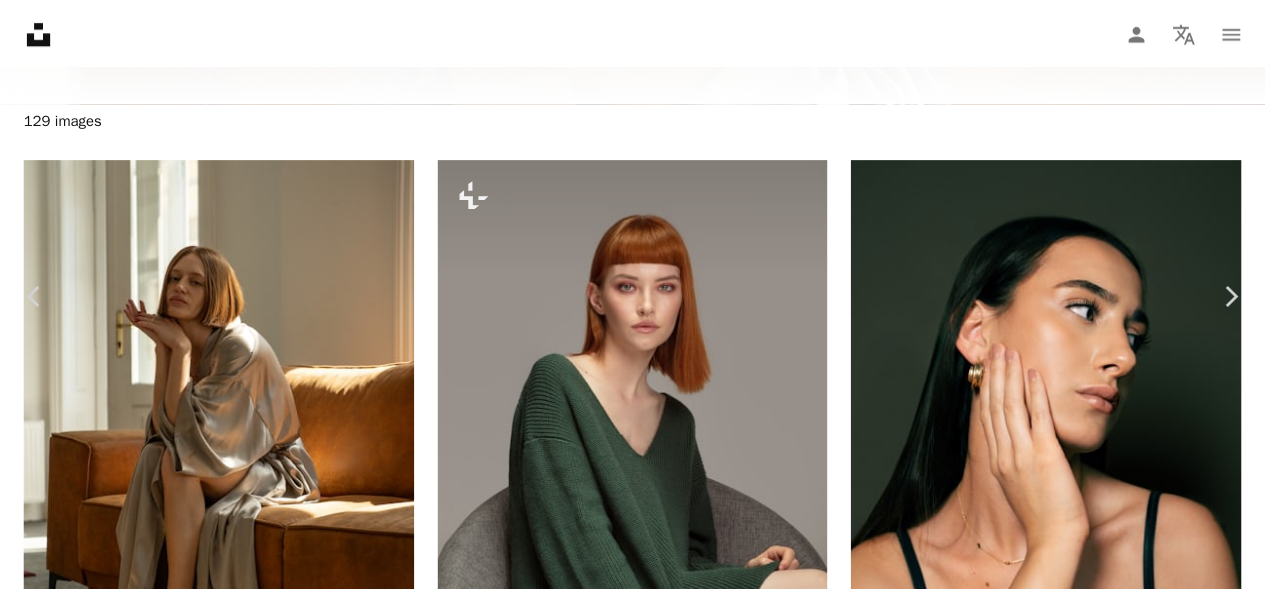 scroll, scrollTop: 194, scrollLeft: 0, axis: vertical 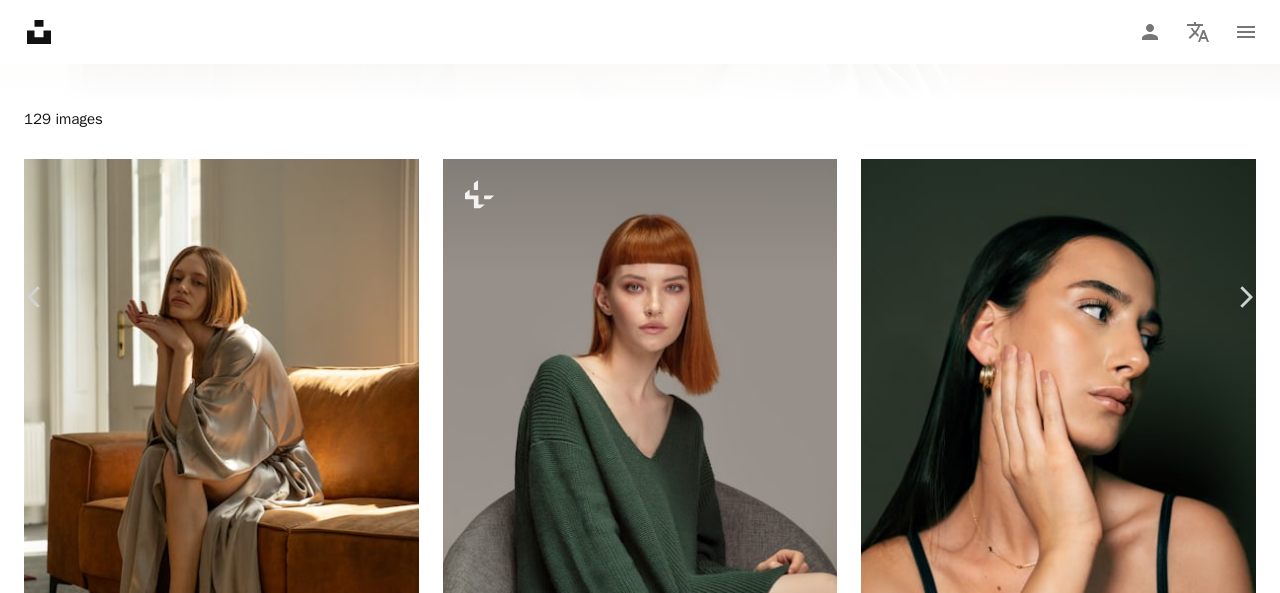 click on "Unsplash logo Accueil Unsplash A photo Pen Tool A compass A stack of folders Download Person Localization icon navigation menu A magnifying glass Visual searchAbonnez-vous à Unsplash+ Connexion Envoyer une image beauty D K A forward-right arrow Partager More Actions 129 images A heart A plus sign [FIRST] [LAST] Disponible à l’embauche A checkmark inside of a circle Arrow pointing down A heart A plus sign [FIRST] [LAST] Disponible à l’embauche A checkmark inside of a circle Arrow pointing down A heart A plus sign [FIRST] [LAST] Disponible à l’embauche A checkmark inside of a circle Arrow pointing down A heart A plus sign [FIRST] [LAST] Disponible à l’embauche A checkmark inside of a circle Plus sign for Unsplash+ A heart A plus sign Getty Images Pour Unsplash+ A lock Télécharger Plus sign for Unsplash+ A heart A plus sign Getty Images Pour Unsplash+ A lock Télécharger A heart A plus sign [FIRST] [LAST] Disponible à l’embauche A checkmark inside of a circle A heart Pour" at bounding box center (640, 2142) 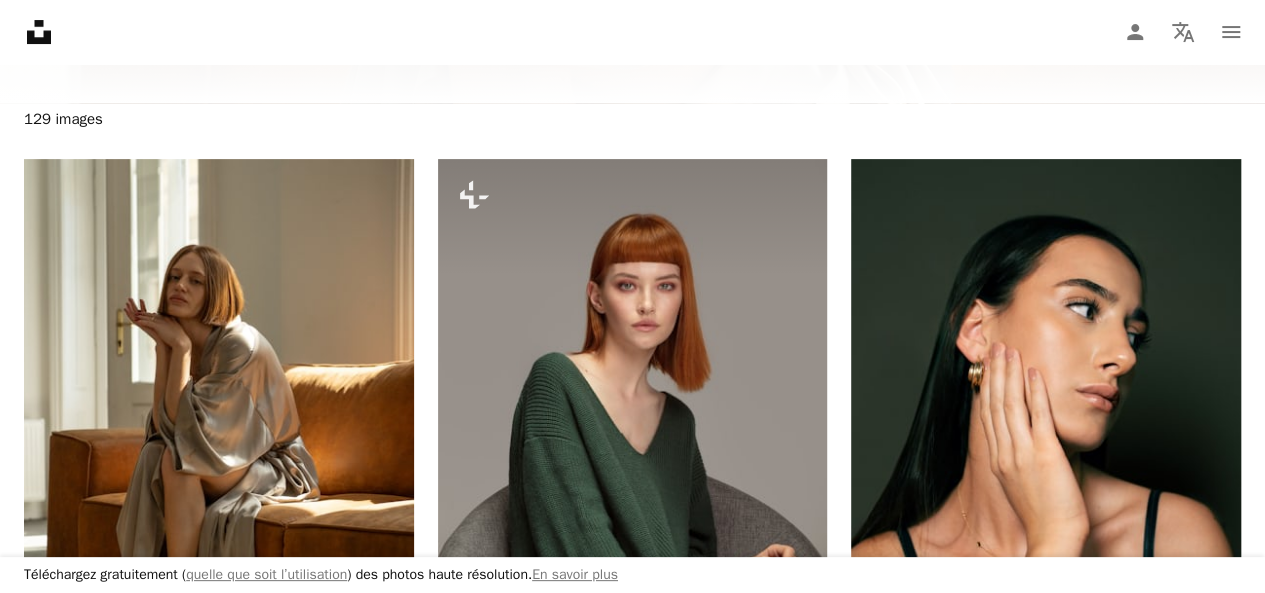 scroll, scrollTop: 0, scrollLeft: 0, axis: both 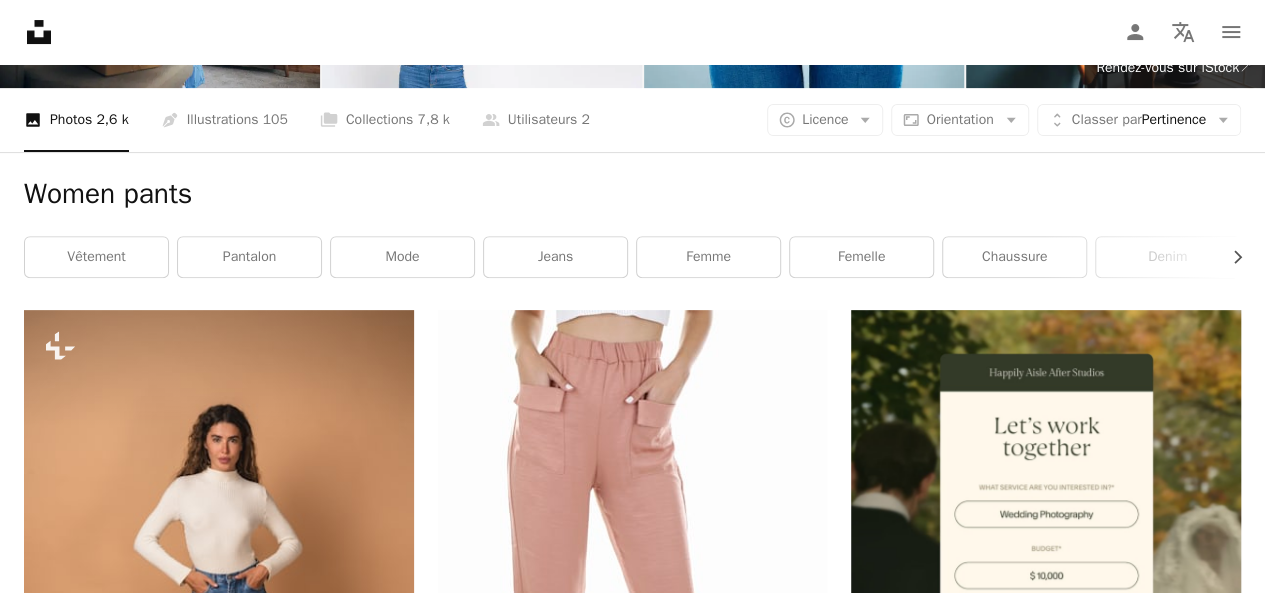 drag, startPoint x: 403, startPoint y: 68, endPoint x: 119, endPoint y: 82, distance: 284.34485 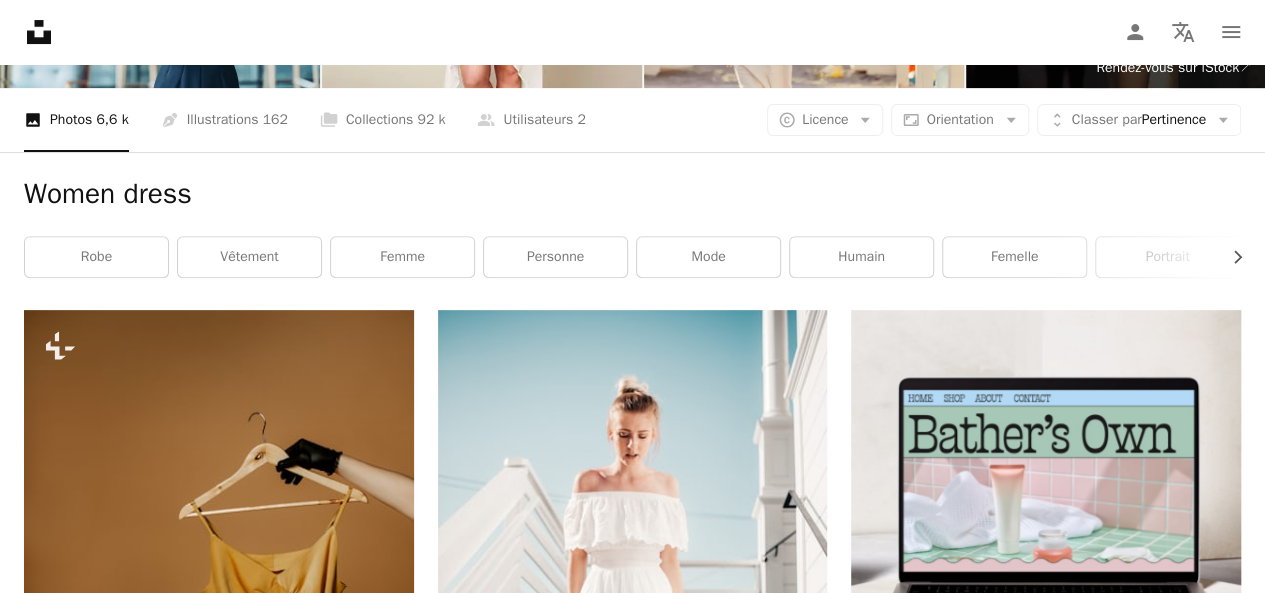 scroll, scrollTop: 1128, scrollLeft: 0, axis: vertical 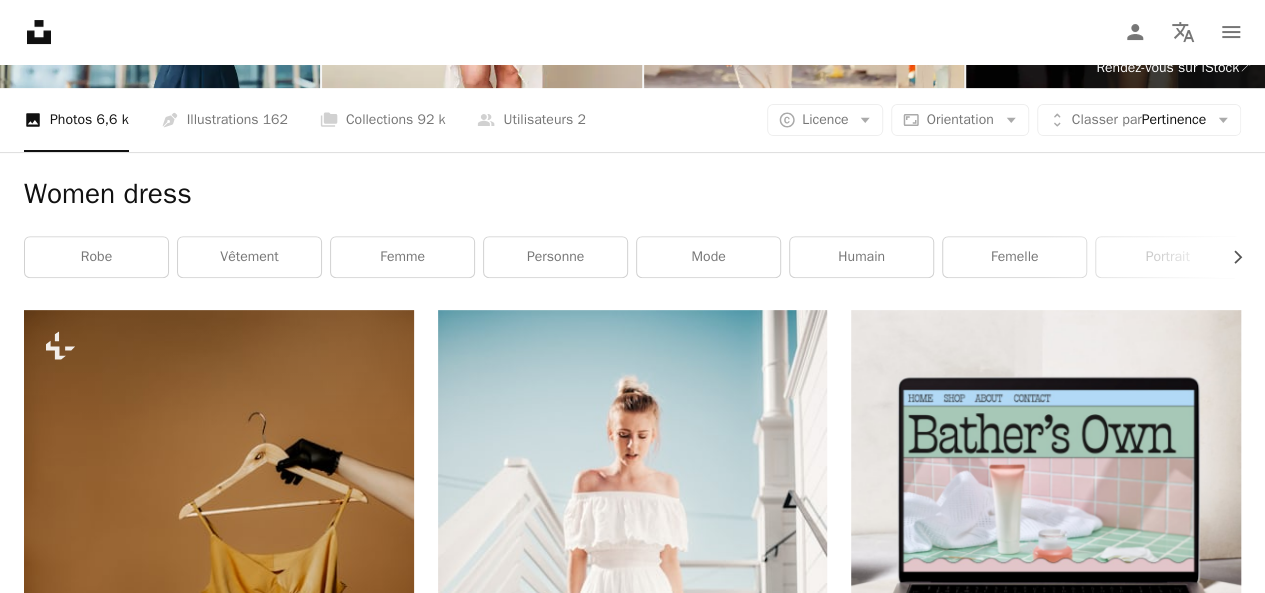 drag, startPoint x: 405, startPoint y: 77, endPoint x: 42, endPoint y: 103, distance: 363.92993 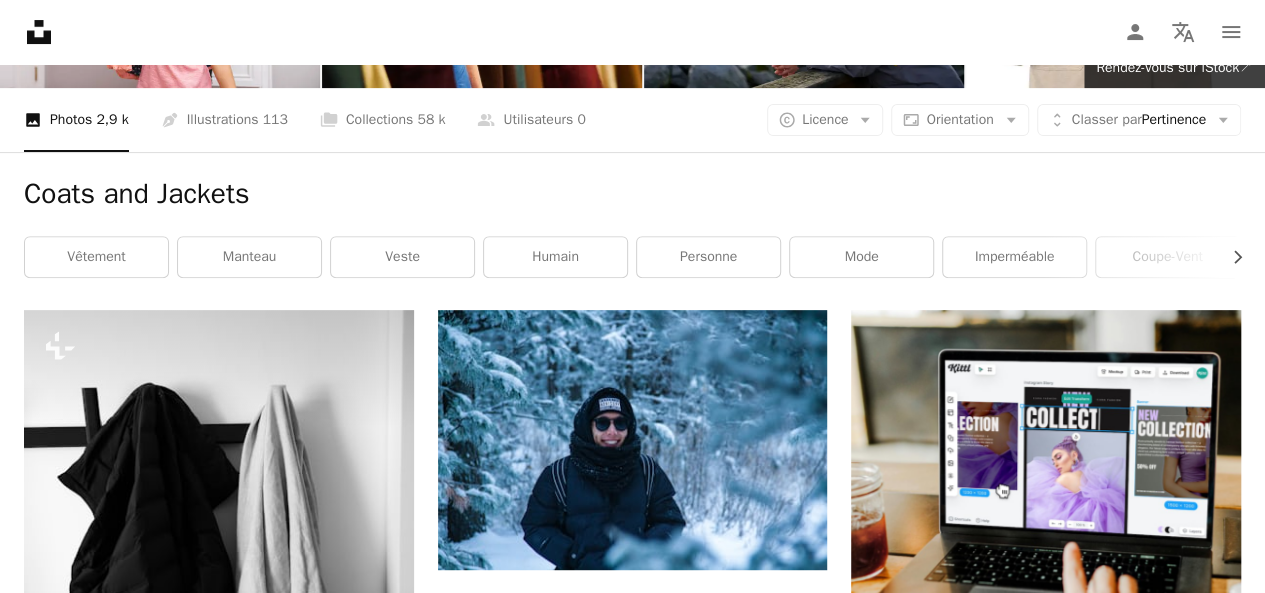scroll, scrollTop: 0, scrollLeft: 0, axis: both 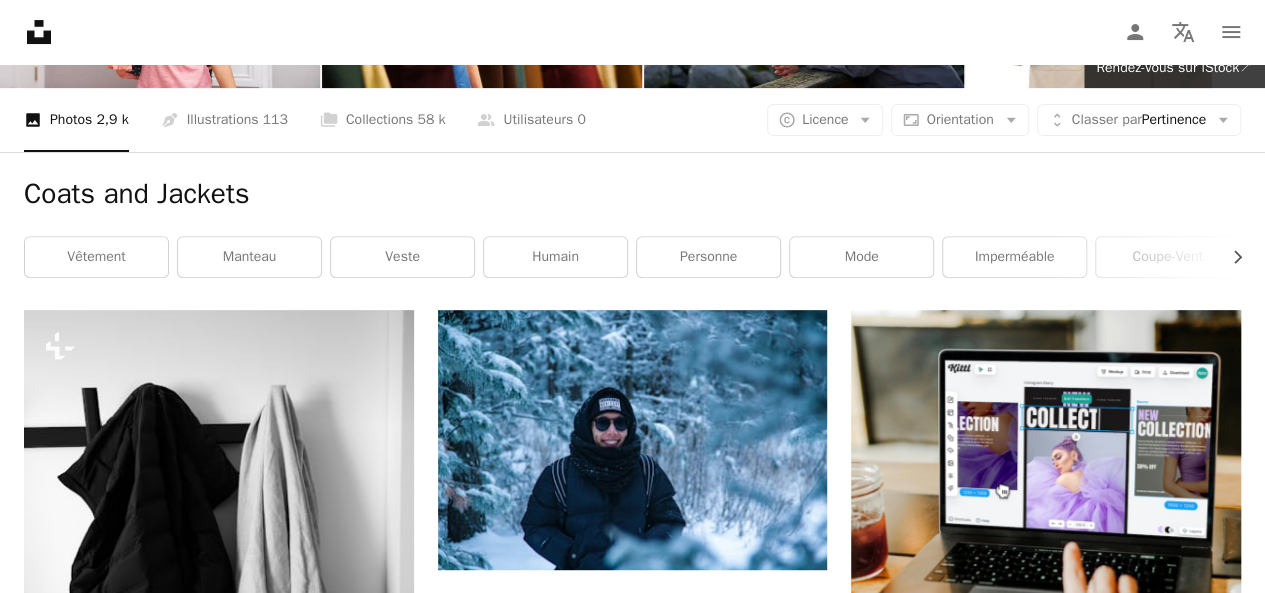 click on "**********" at bounding box center [603, -157] 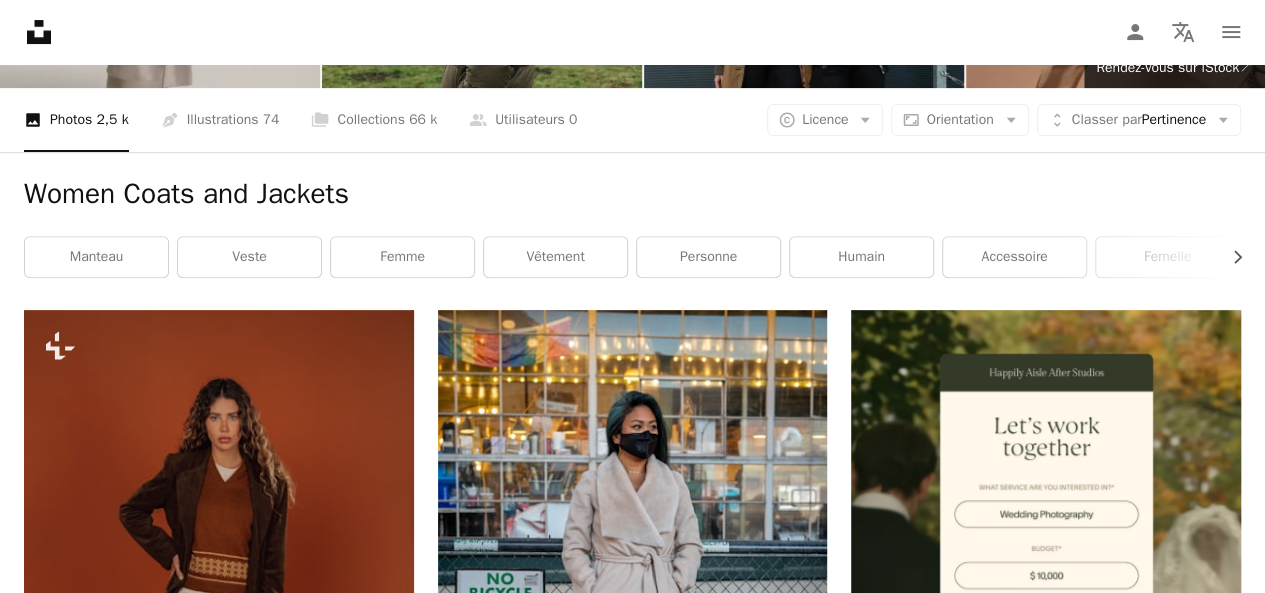 scroll, scrollTop: 4228, scrollLeft: 0, axis: vertical 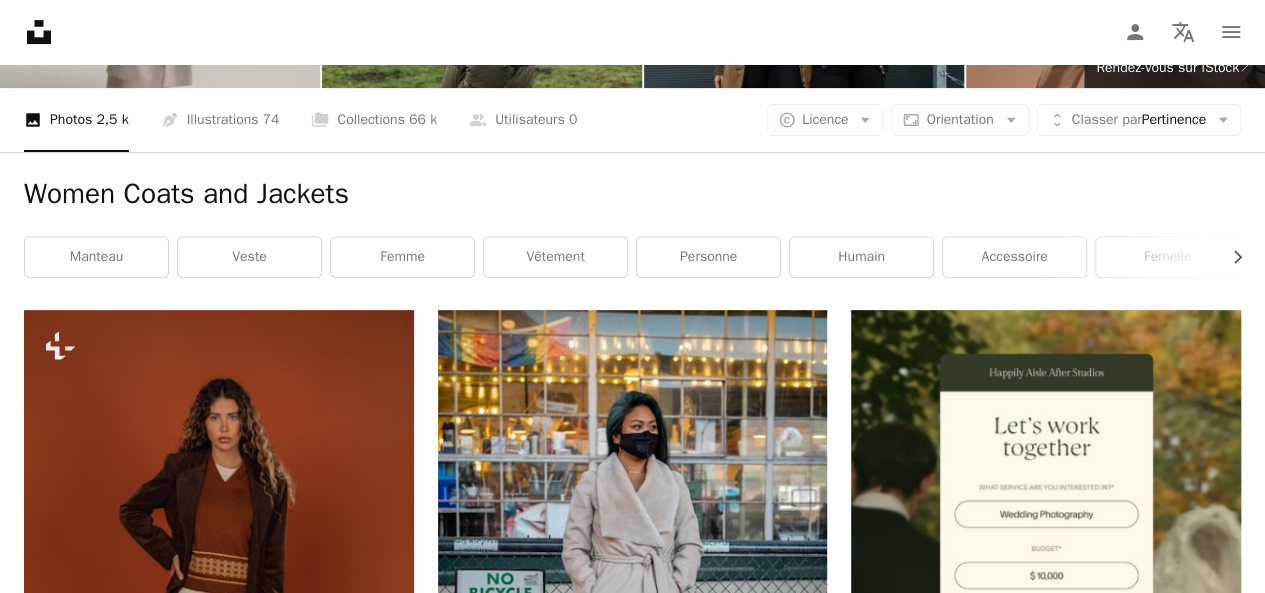 drag, startPoint x: 266, startPoint y: 87, endPoint x: 119, endPoint y: 84, distance: 147.03061 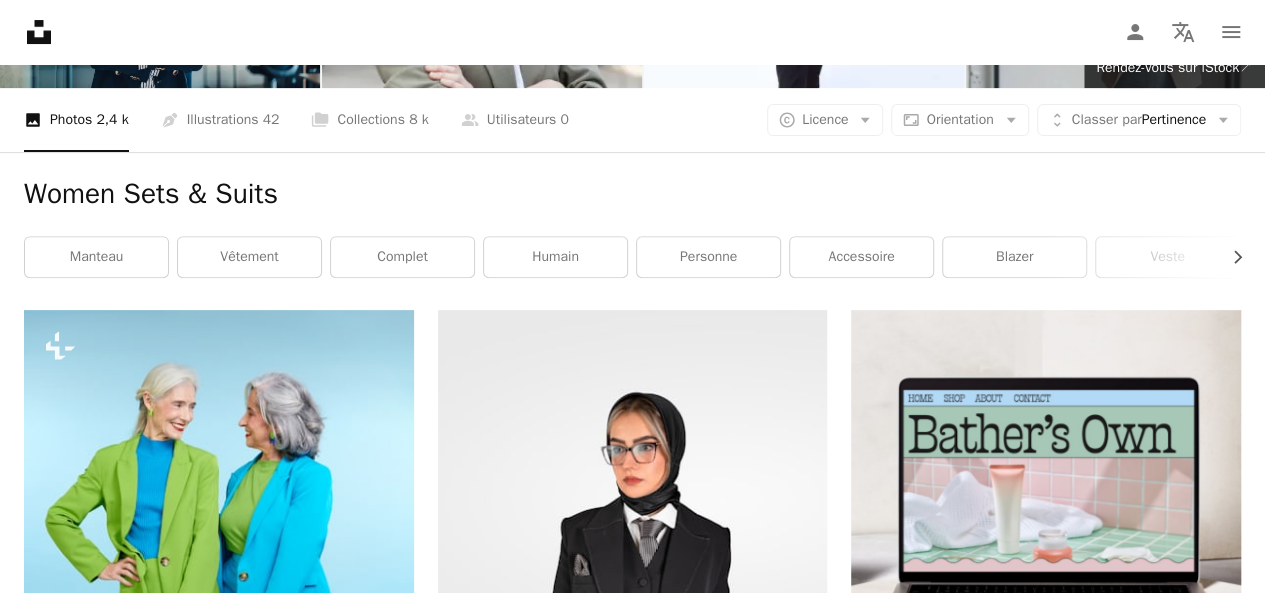 scroll, scrollTop: 2907, scrollLeft: 0, axis: vertical 